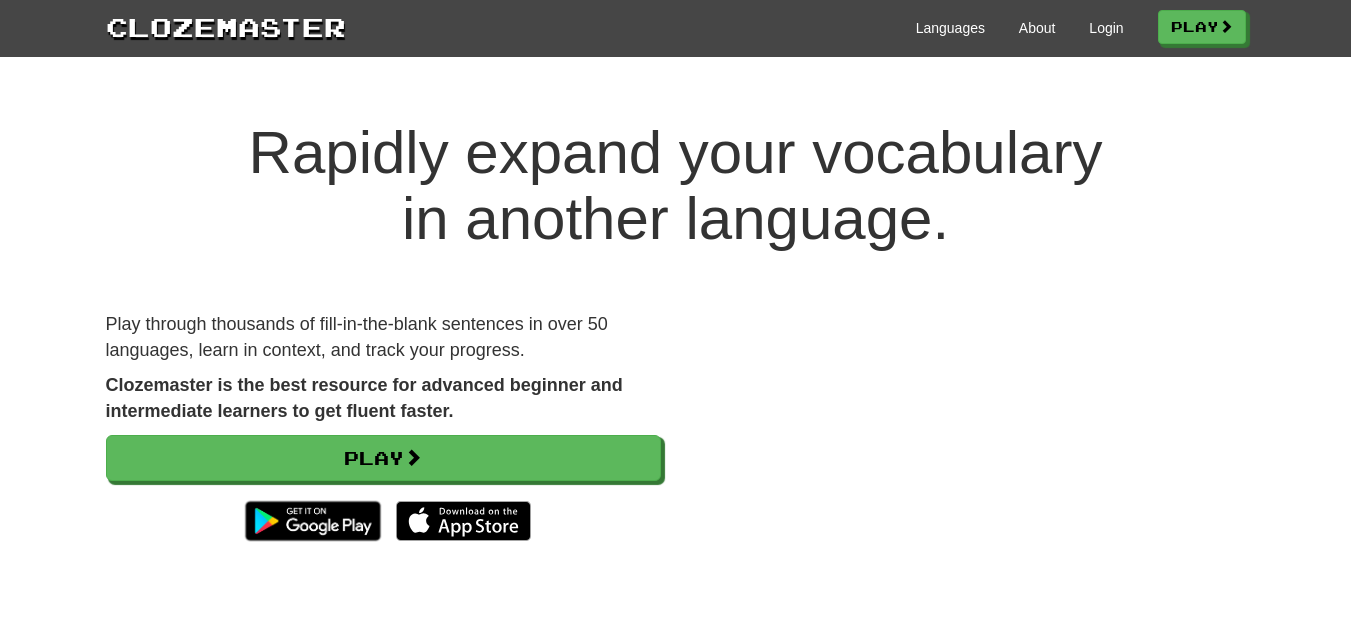 scroll, scrollTop: 0, scrollLeft: 0, axis: both 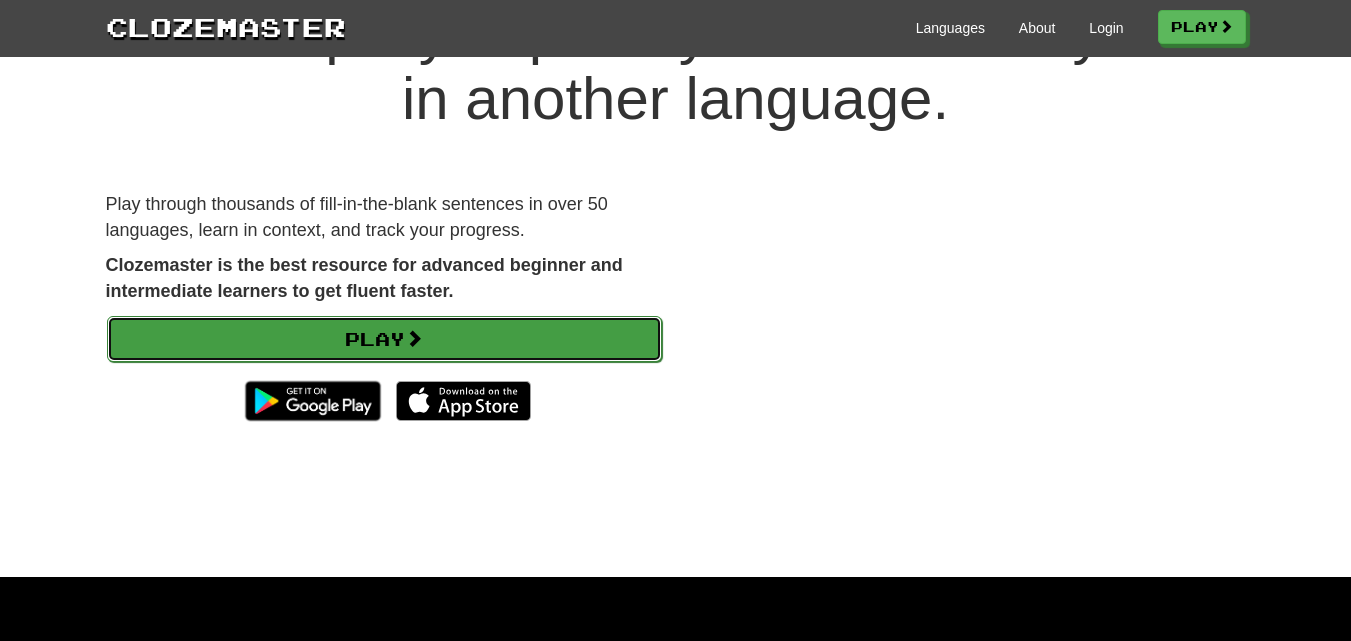 click on "Play" at bounding box center (384, 339) 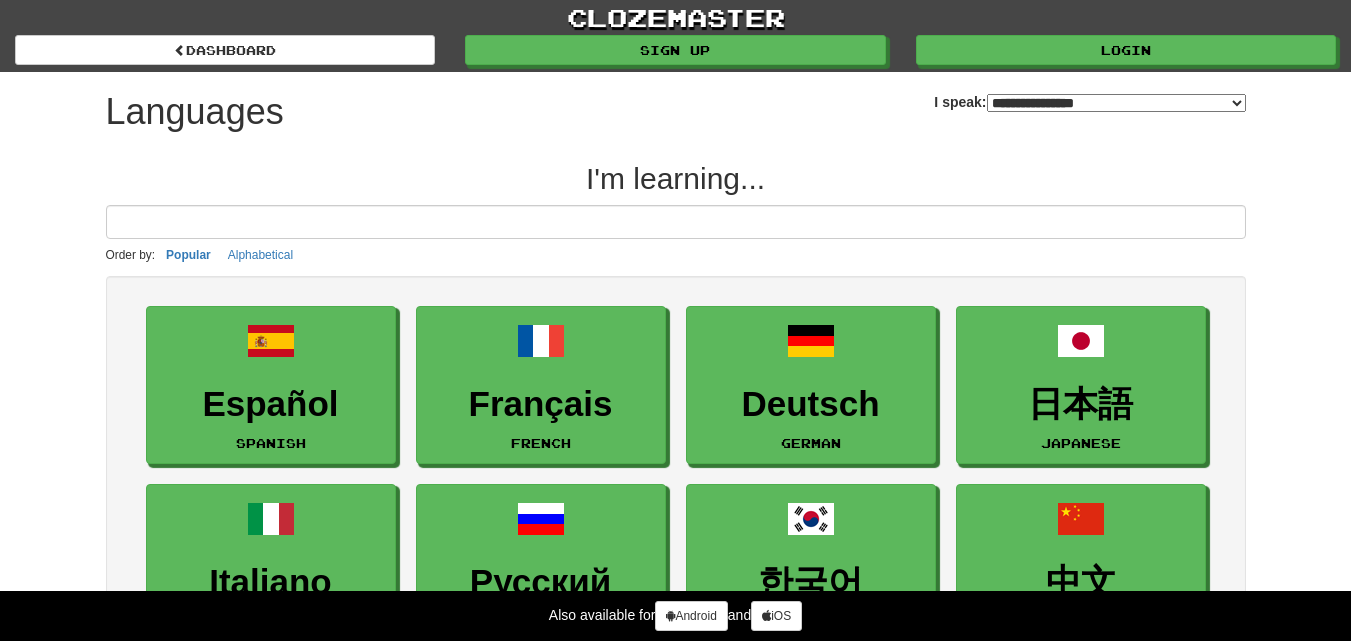 select on "*******" 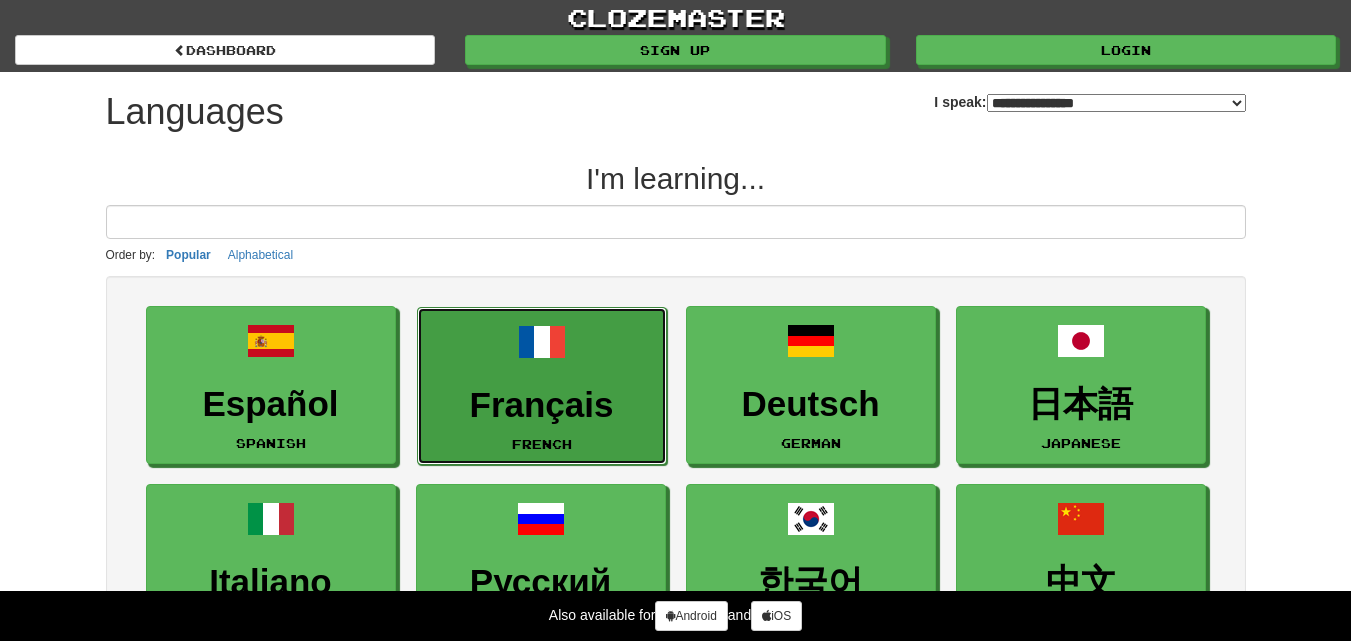click on "Français French" at bounding box center [542, 386] 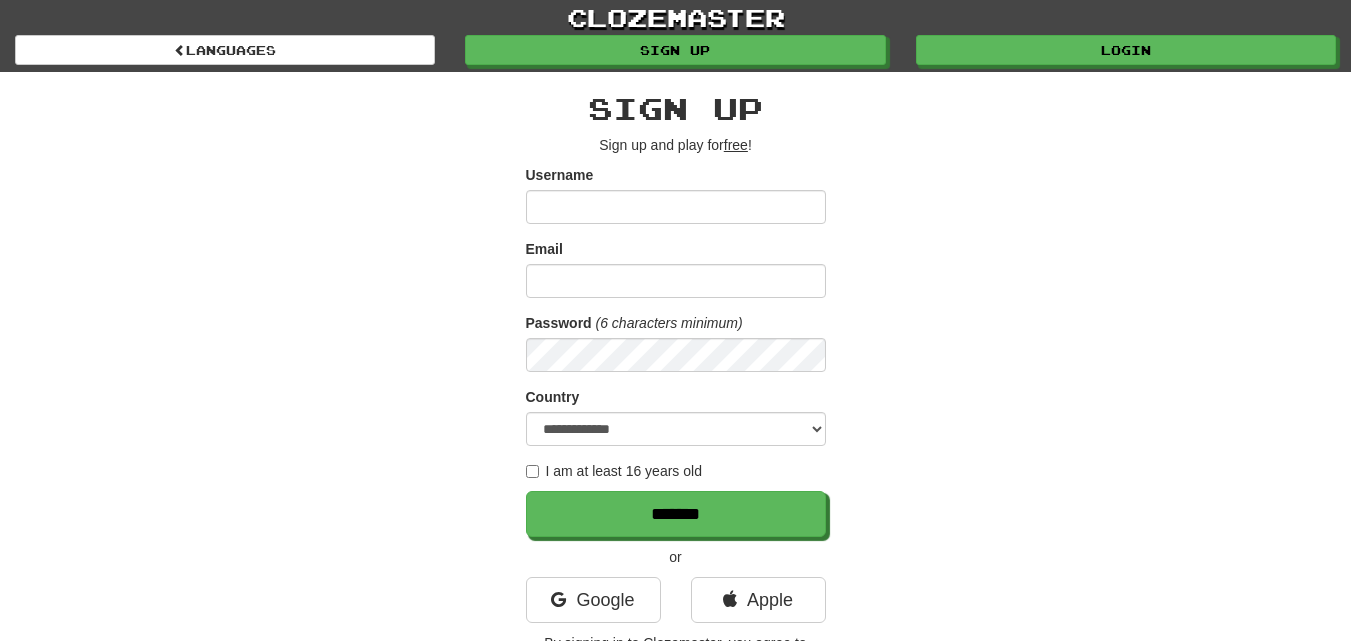 scroll, scrollTop: 0, scrollLeft: 0, axis: both 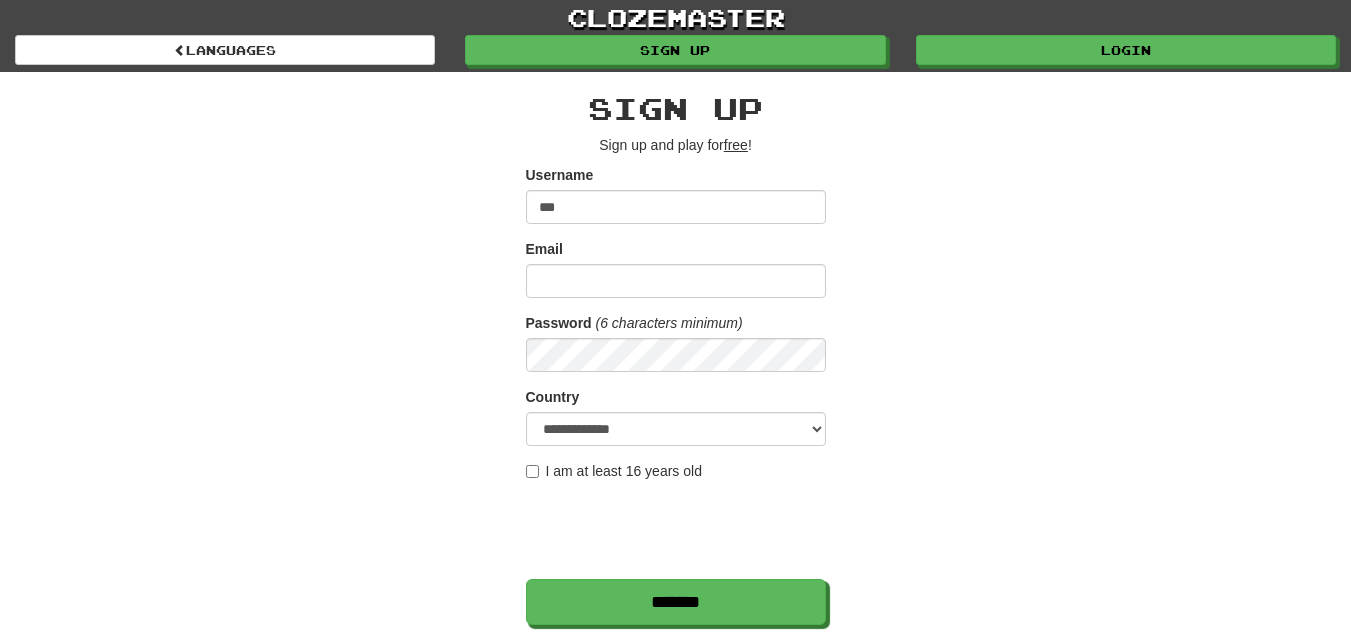 type on "***" 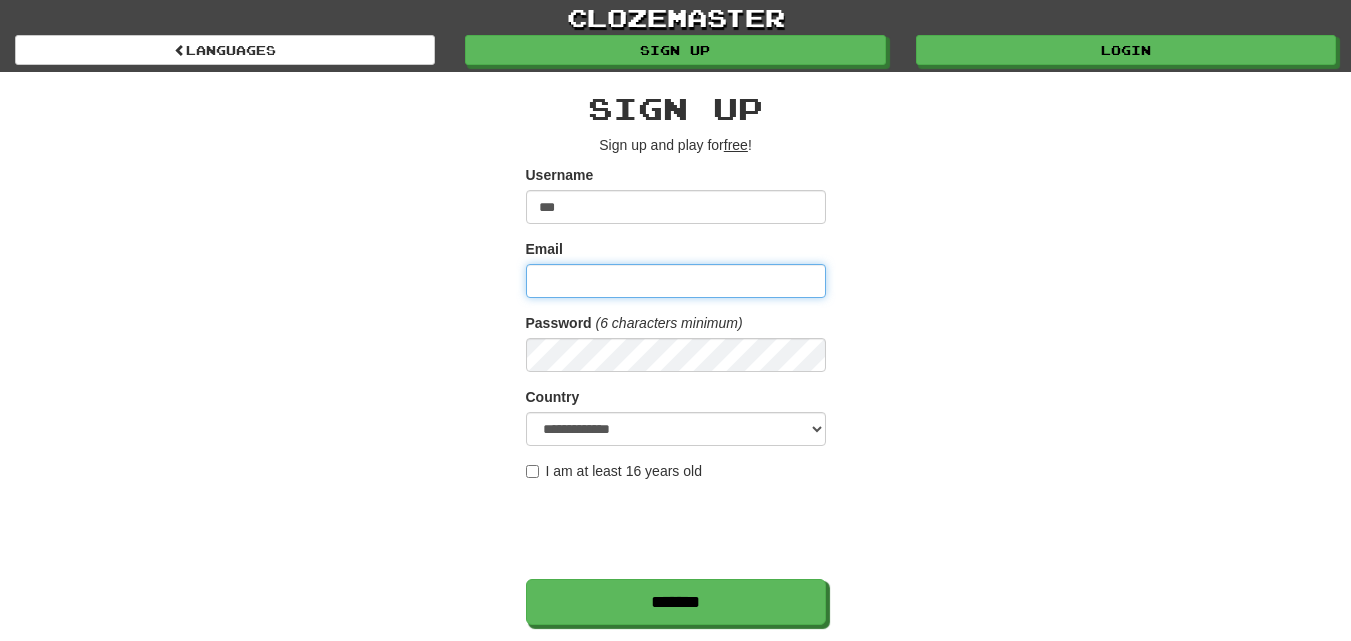 click on "Email" at bounding box center (676, 281) 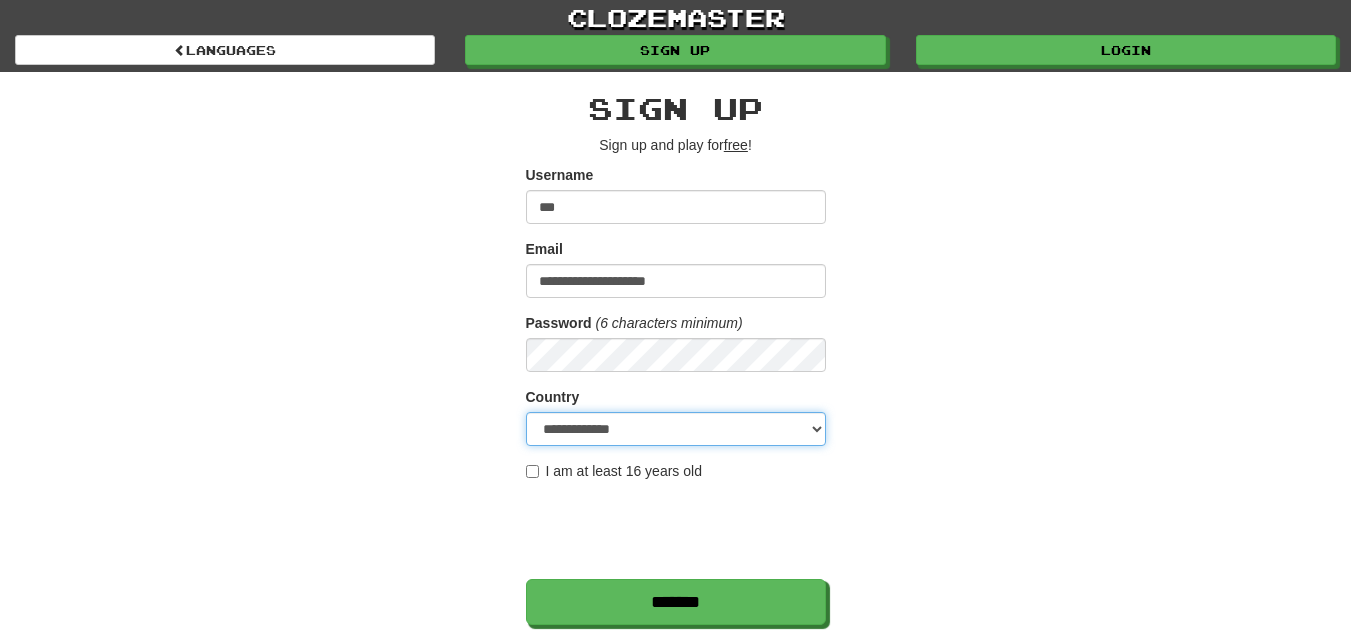 click on "**********" at bounding box center (676, 429) 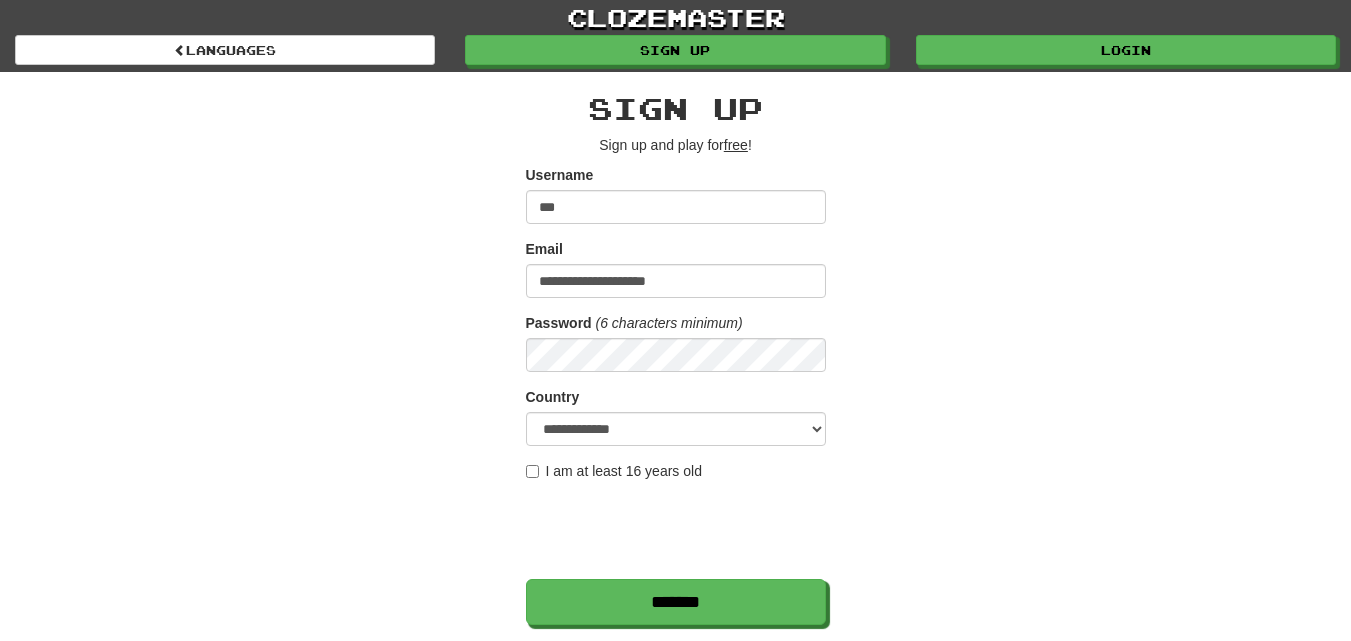 click on "I am at least 16 years old" at bounding box center [614, 471] 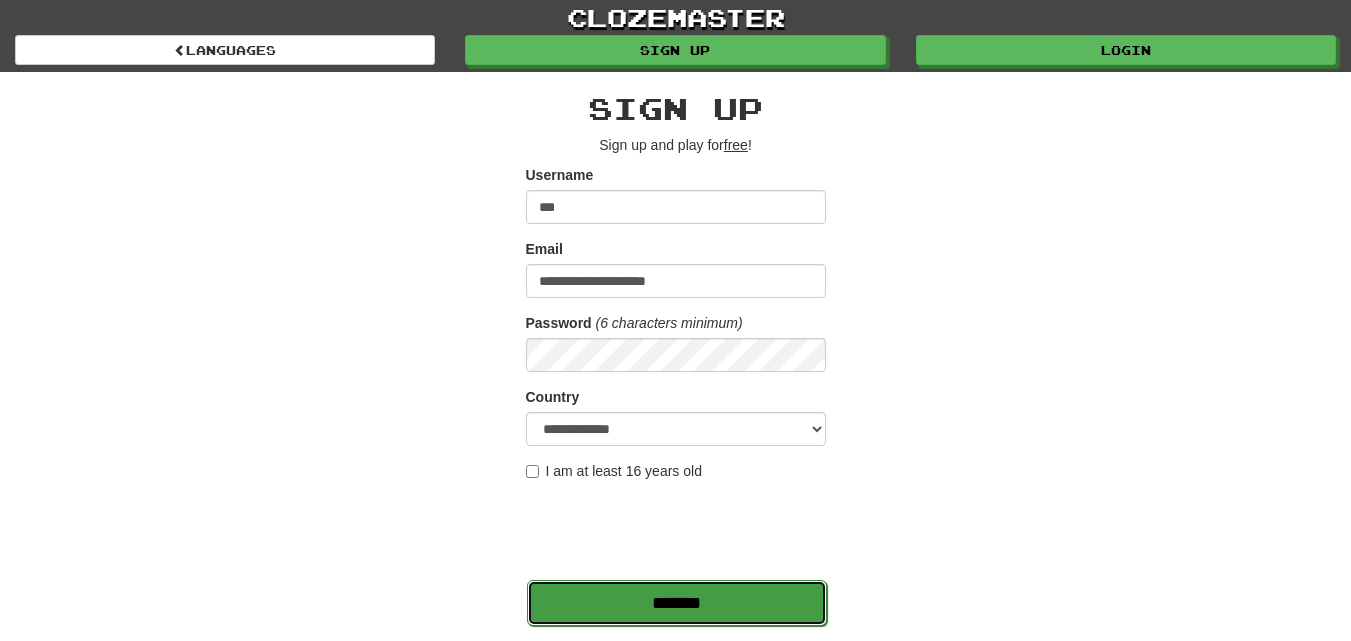 click on "*******" at bounding box center (677, 603) 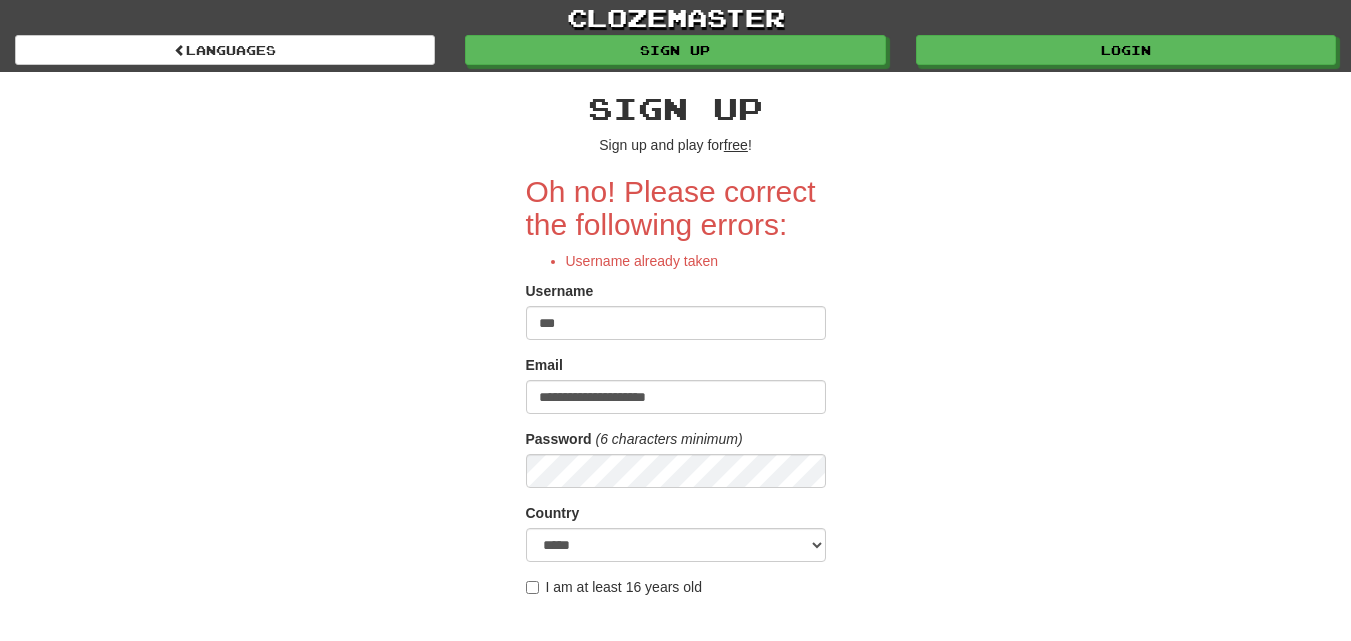 scroll, scrollTop: 0, scrollLeft: 0, axis: both 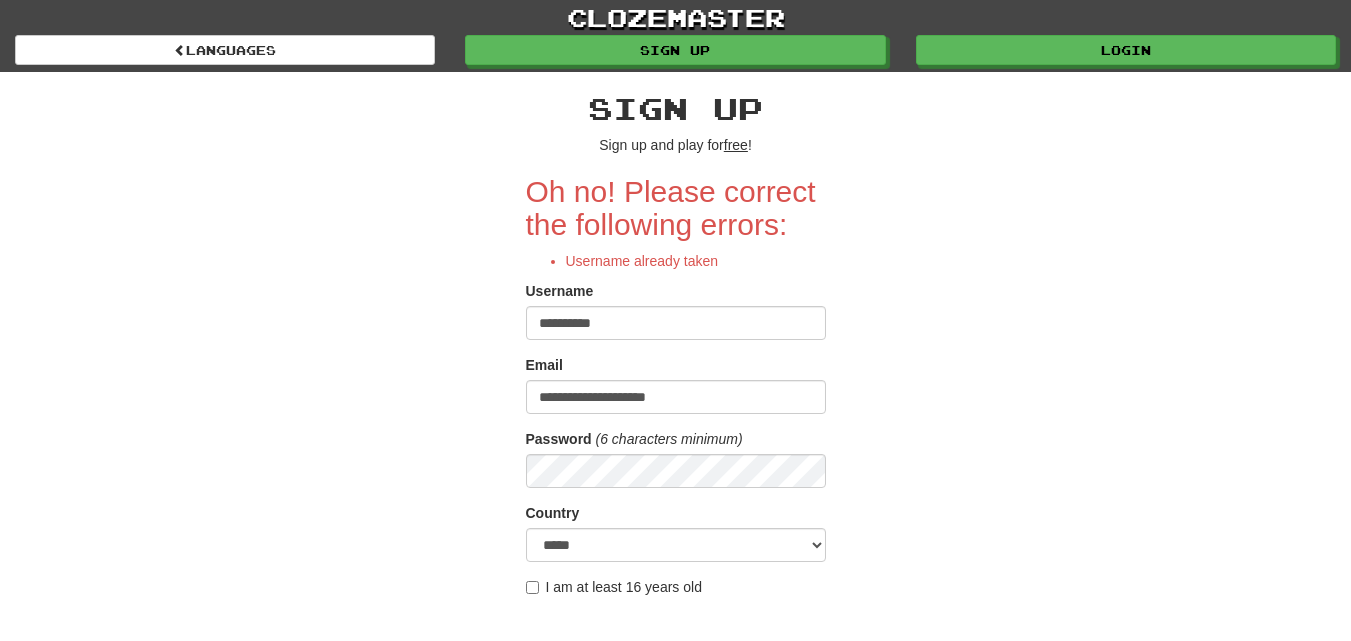 type on "**********" 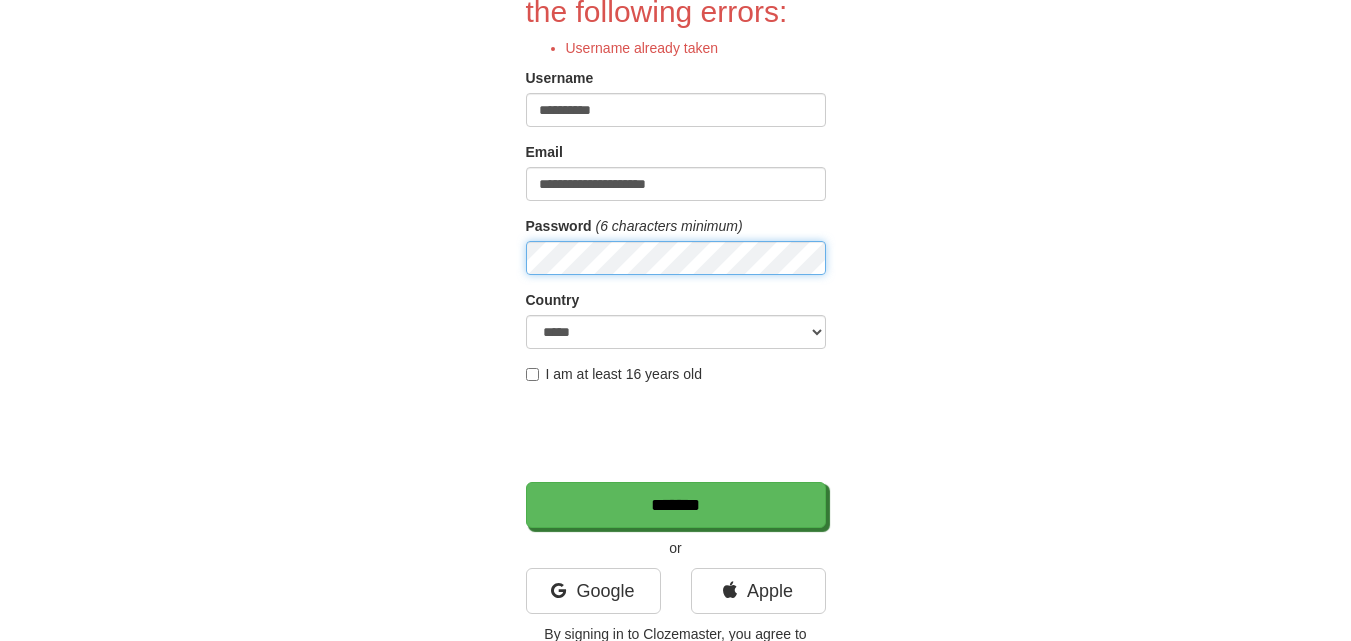 scroll, scrollTop: 227, scrollLeft: 0, axis: vertical 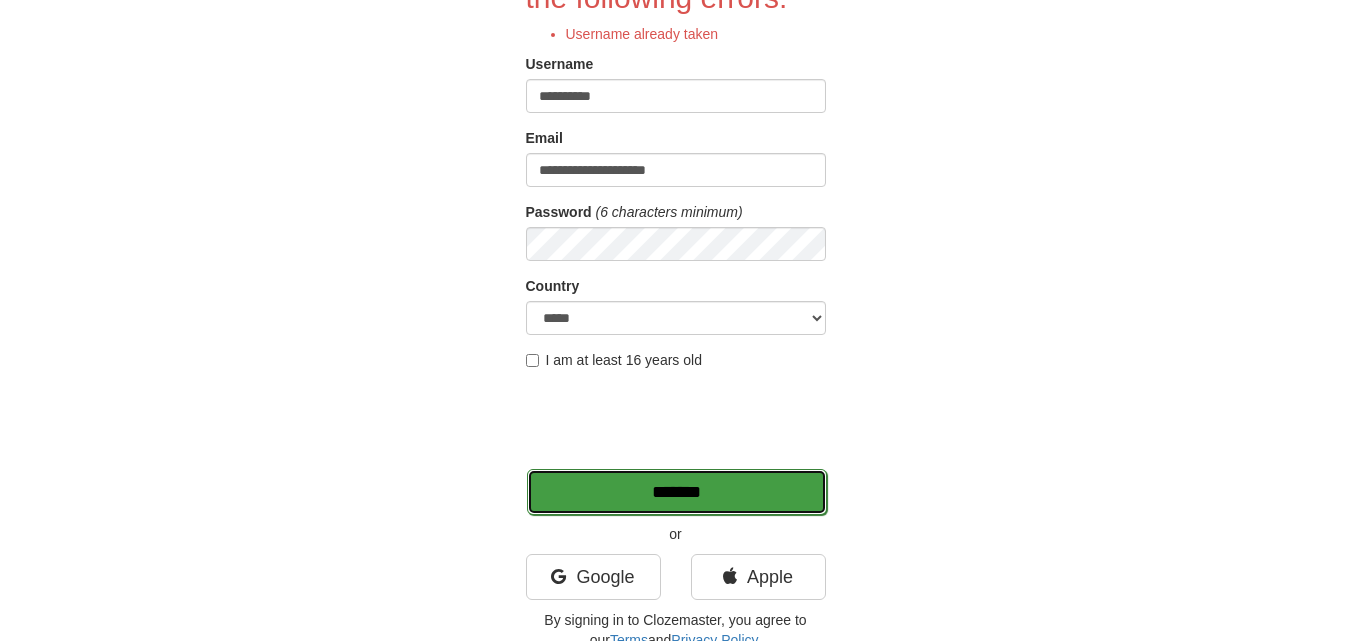 click on "*******" at bounding box center (677, 492) 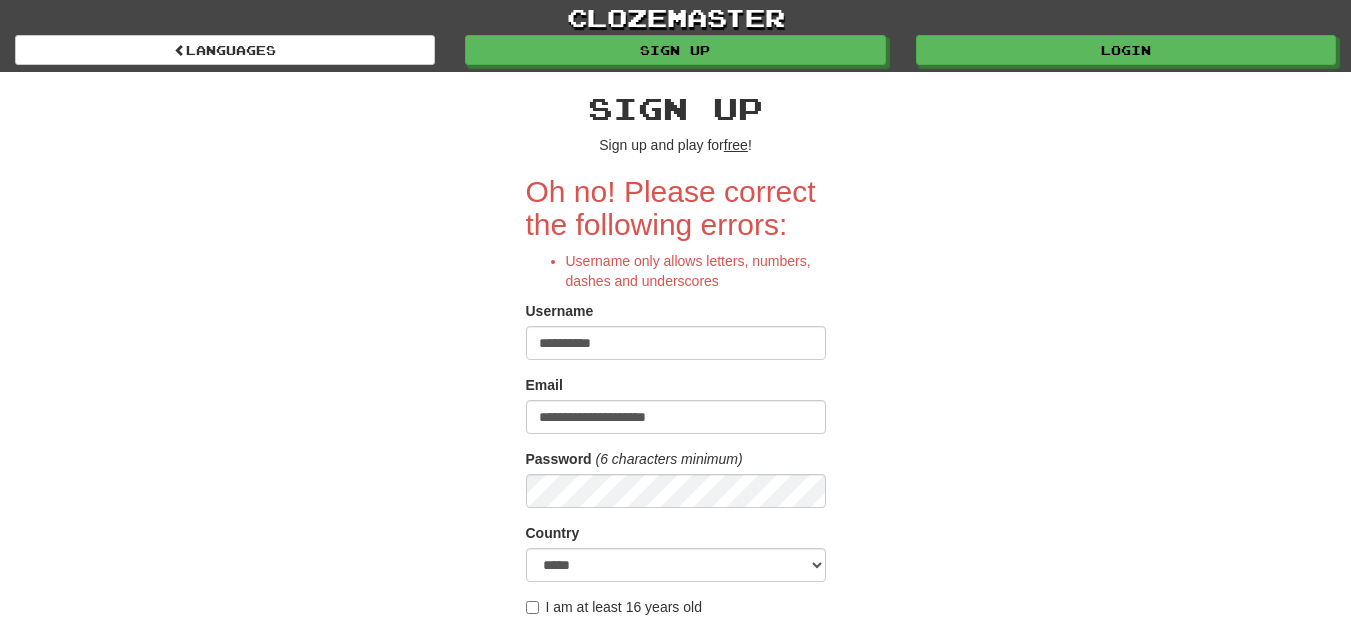 scroll, scrollTop: 0, scrollLeft: 0, axis: both 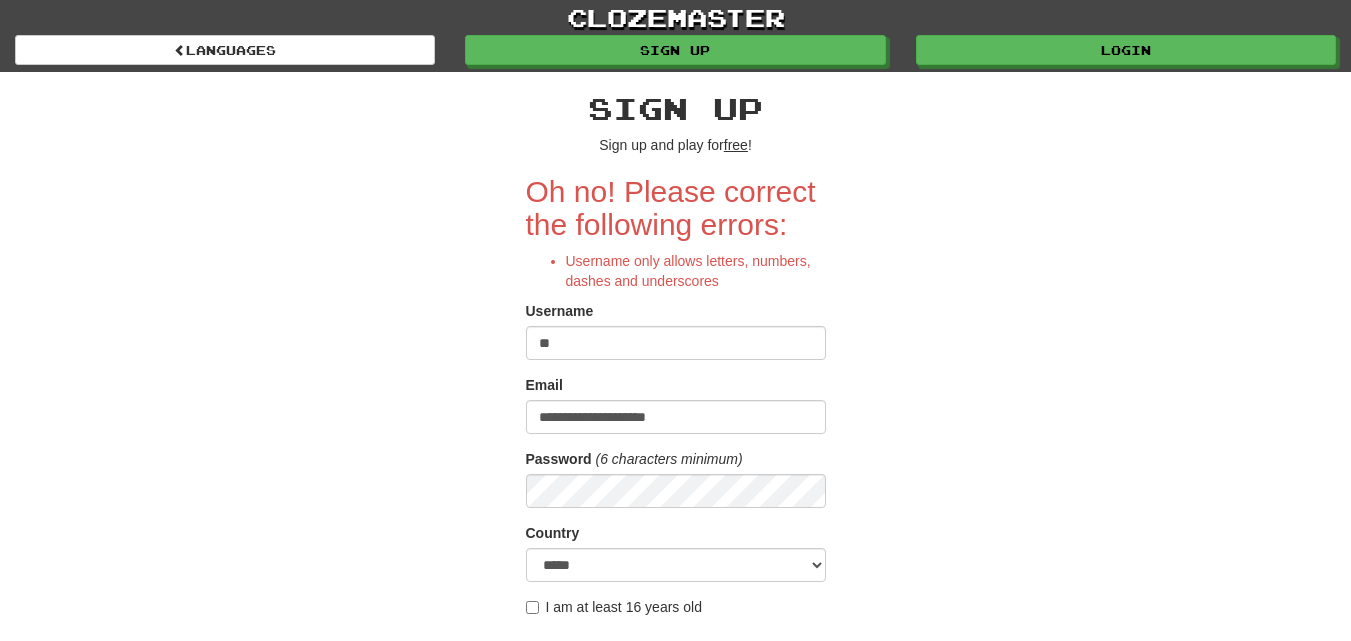 type on "*" 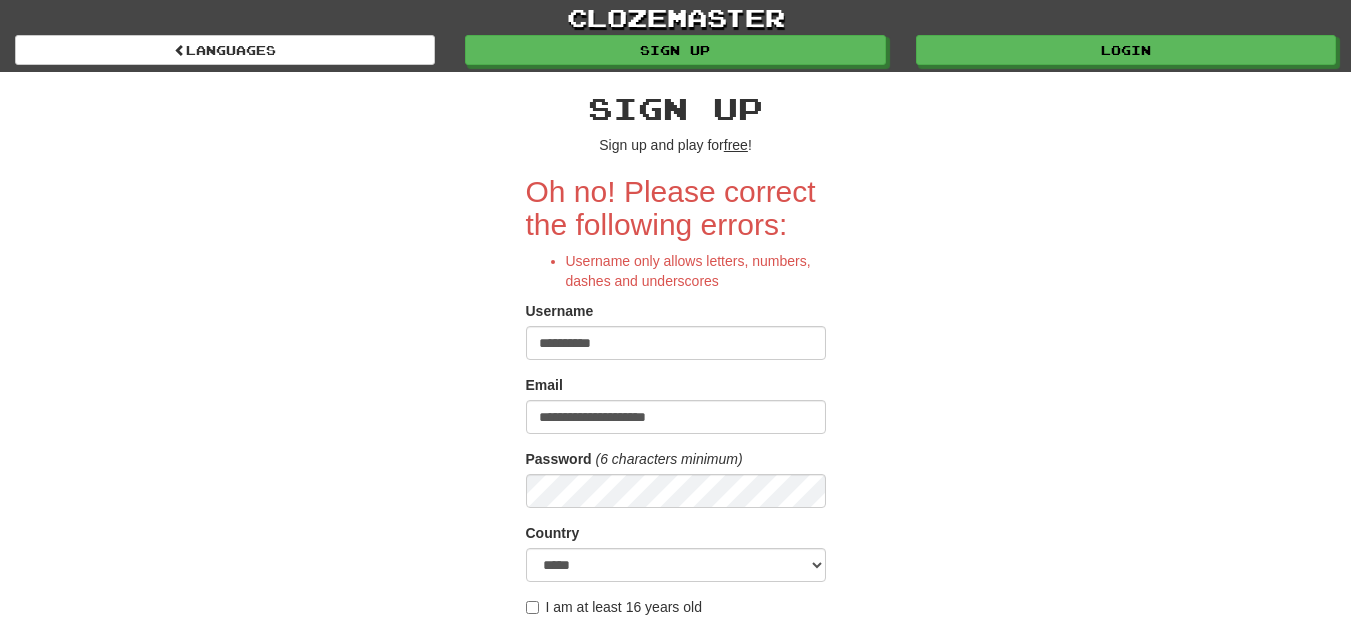 click on "**********" at bounding box center (676, 343) 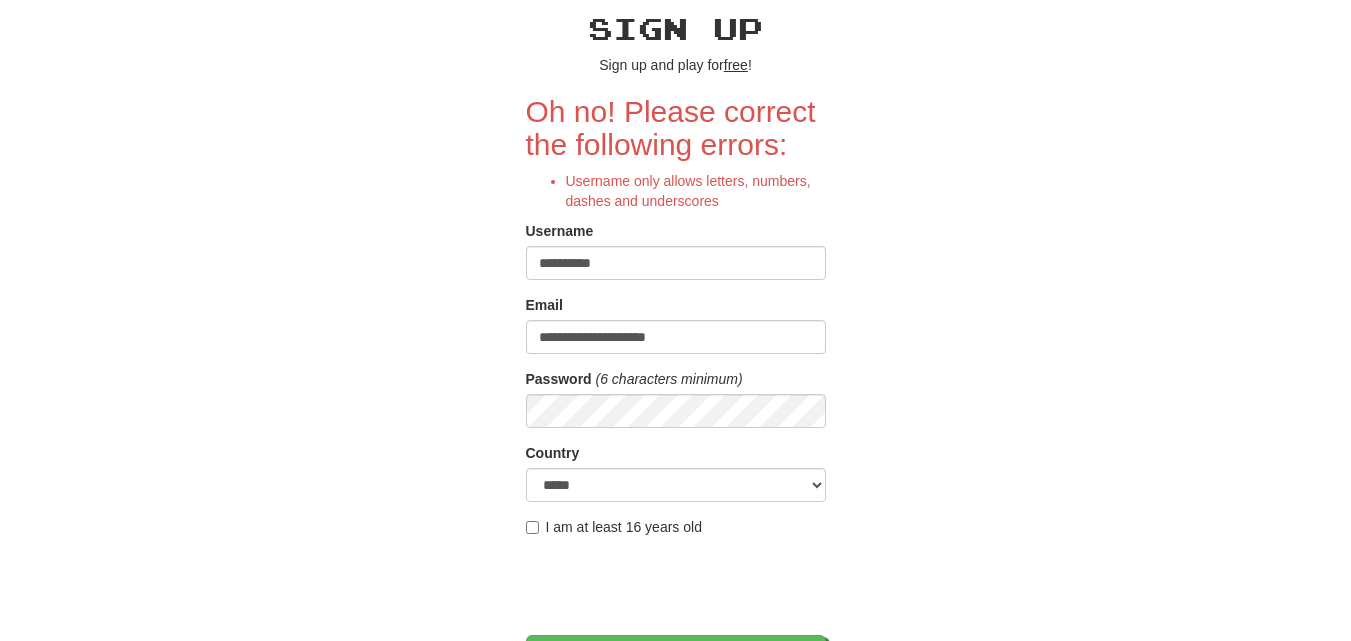 scroll, scrollTop: 120, scrollLeft: 0, axis: vertical 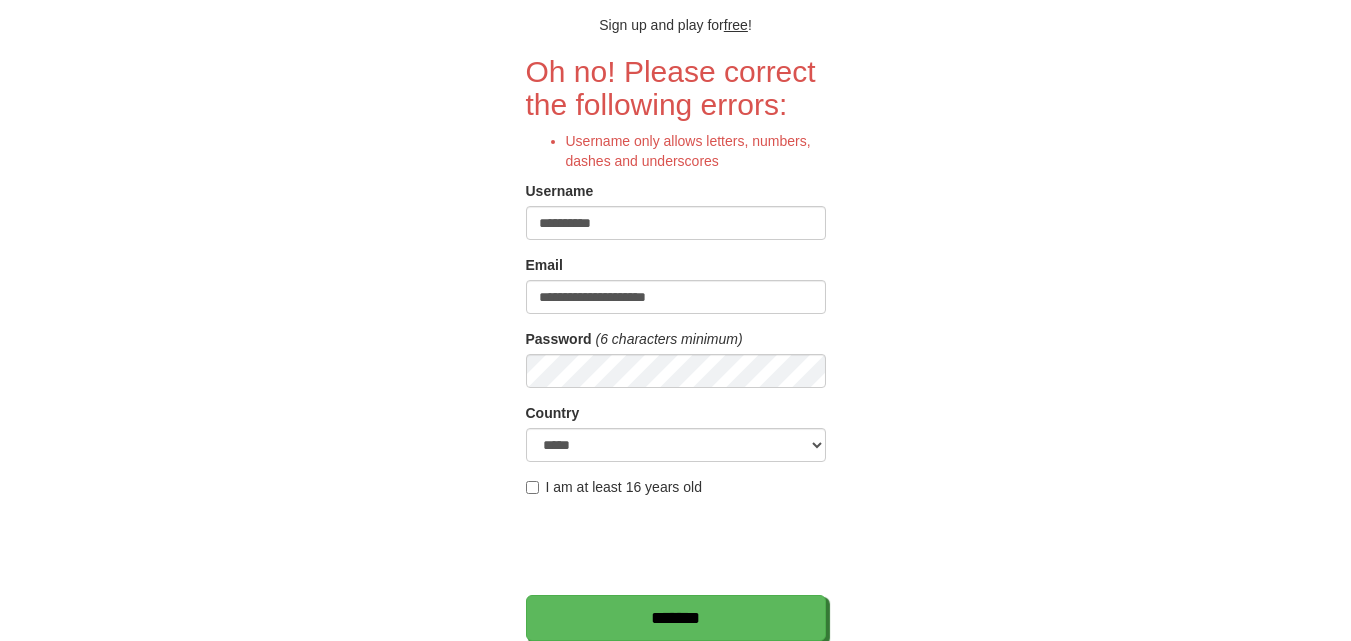 type on "**********" 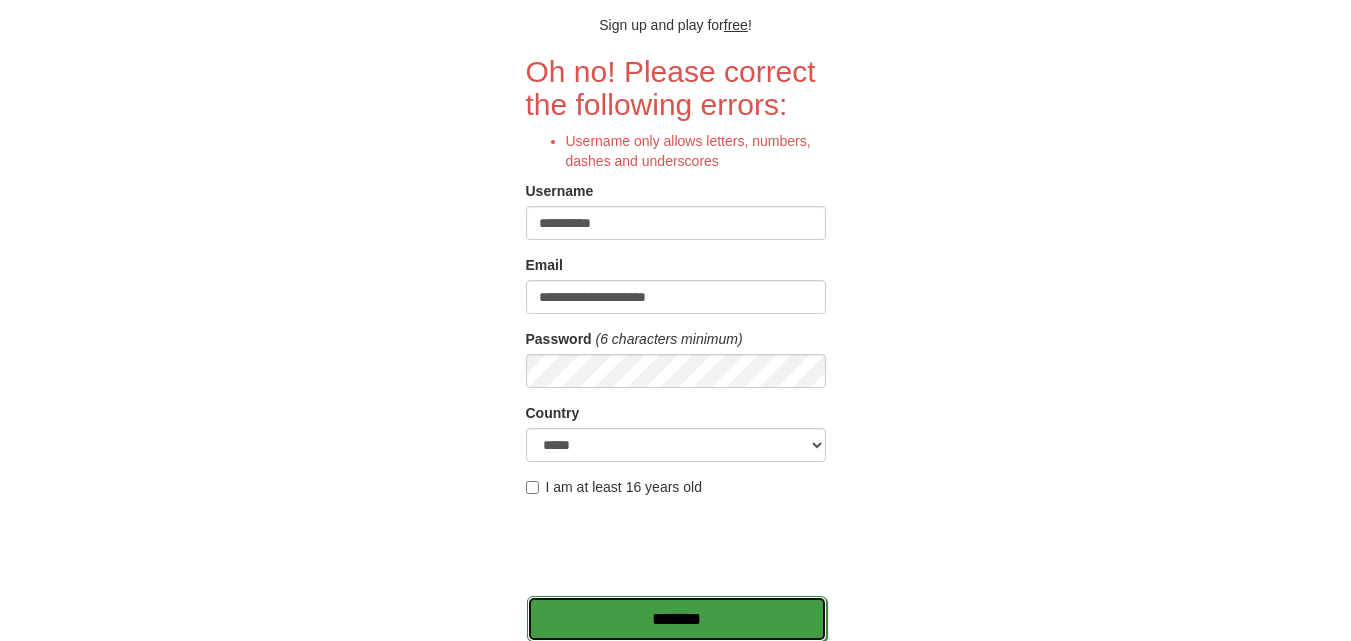 click on "*******" at bounding box center [677, 619] 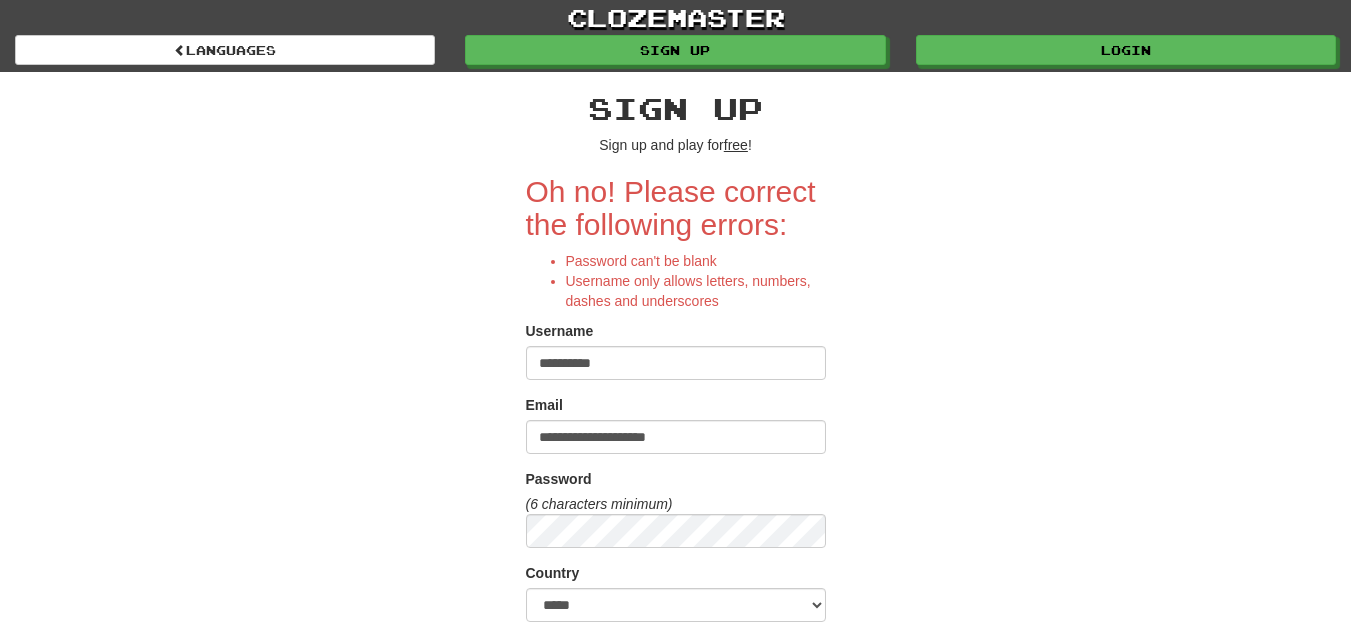 scroll, scrollTop: 0, scrollLeft: 0, axis: both 